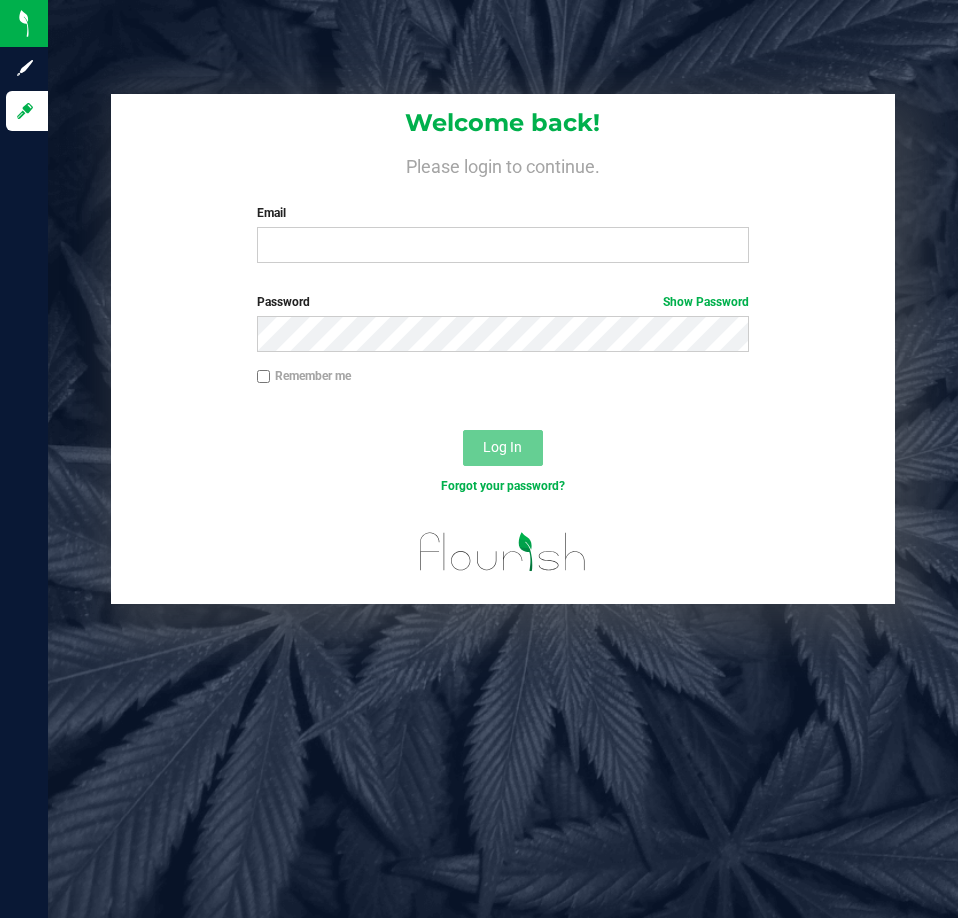 scroll, scrollTop: 0, scrollLeft: 0, axis: both 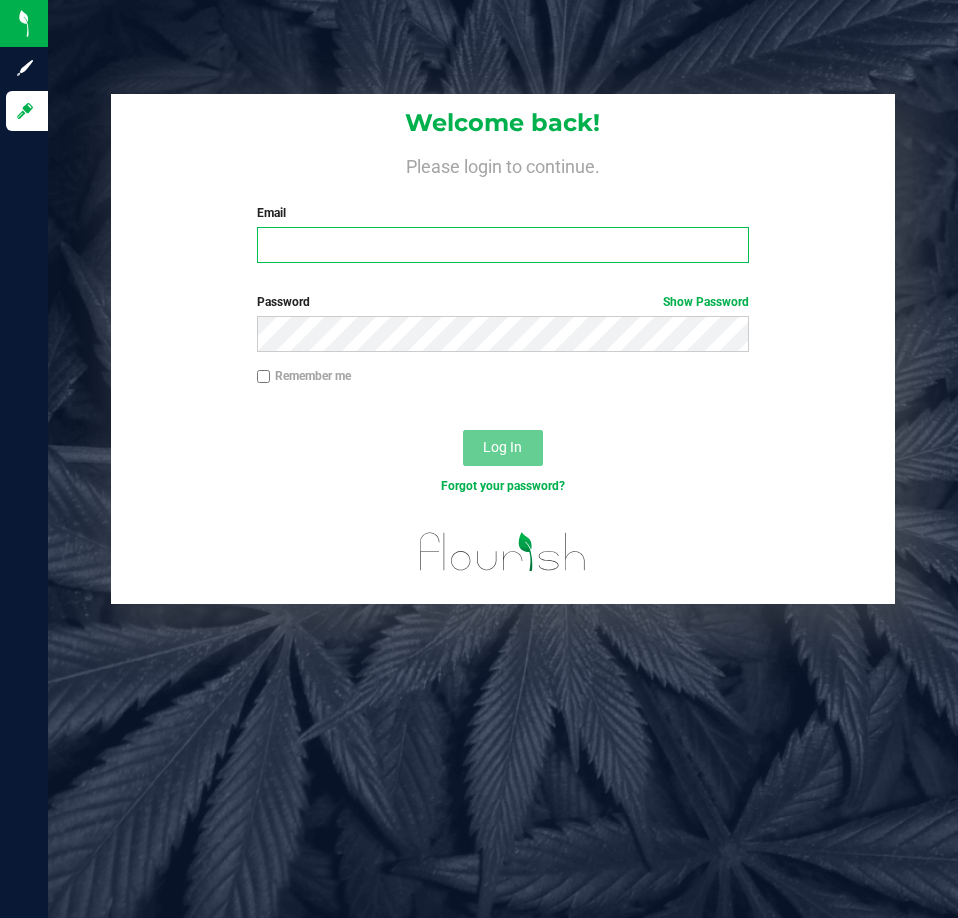 click on "Email" at bounding box center [503, 245] 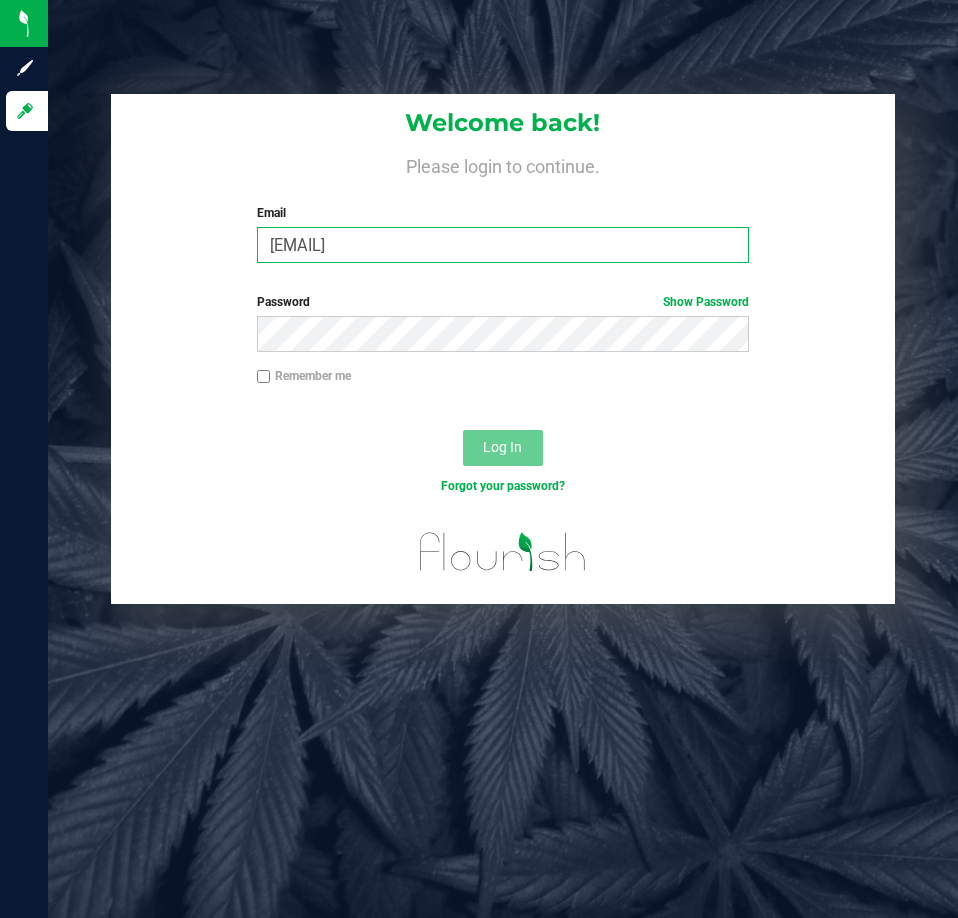 type on "[EMAIL]" 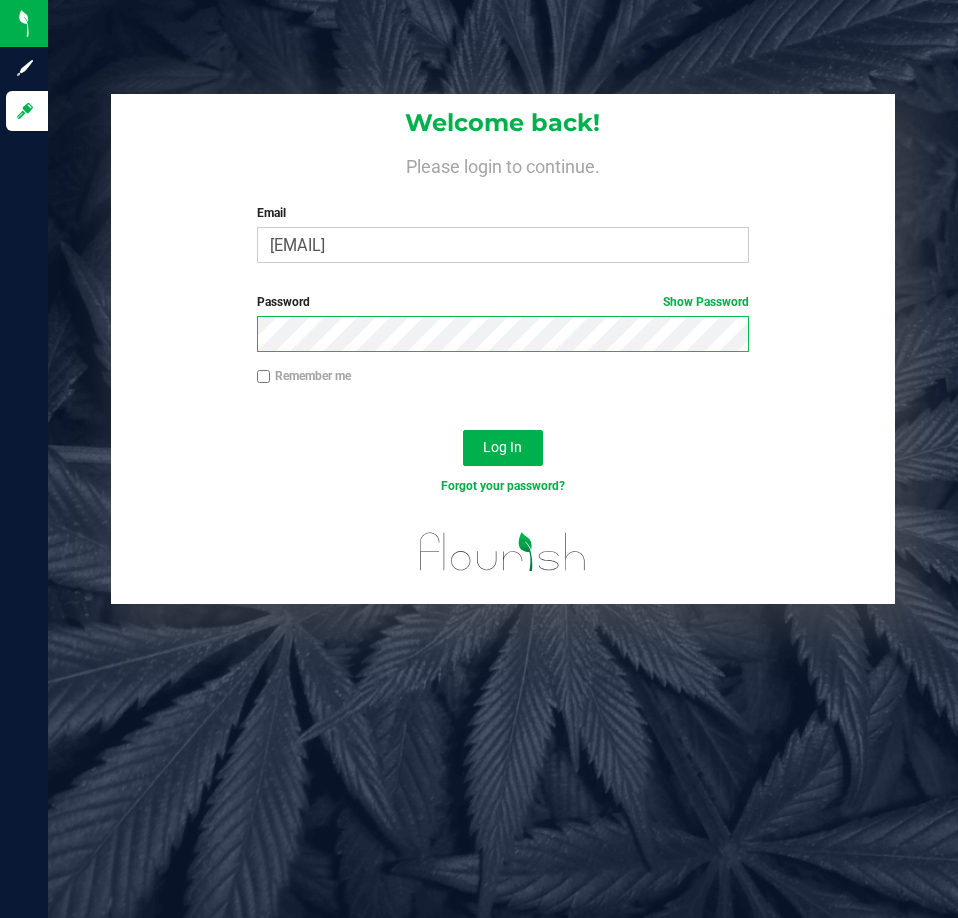 click on "Log In" at bounding box center [503, 448] 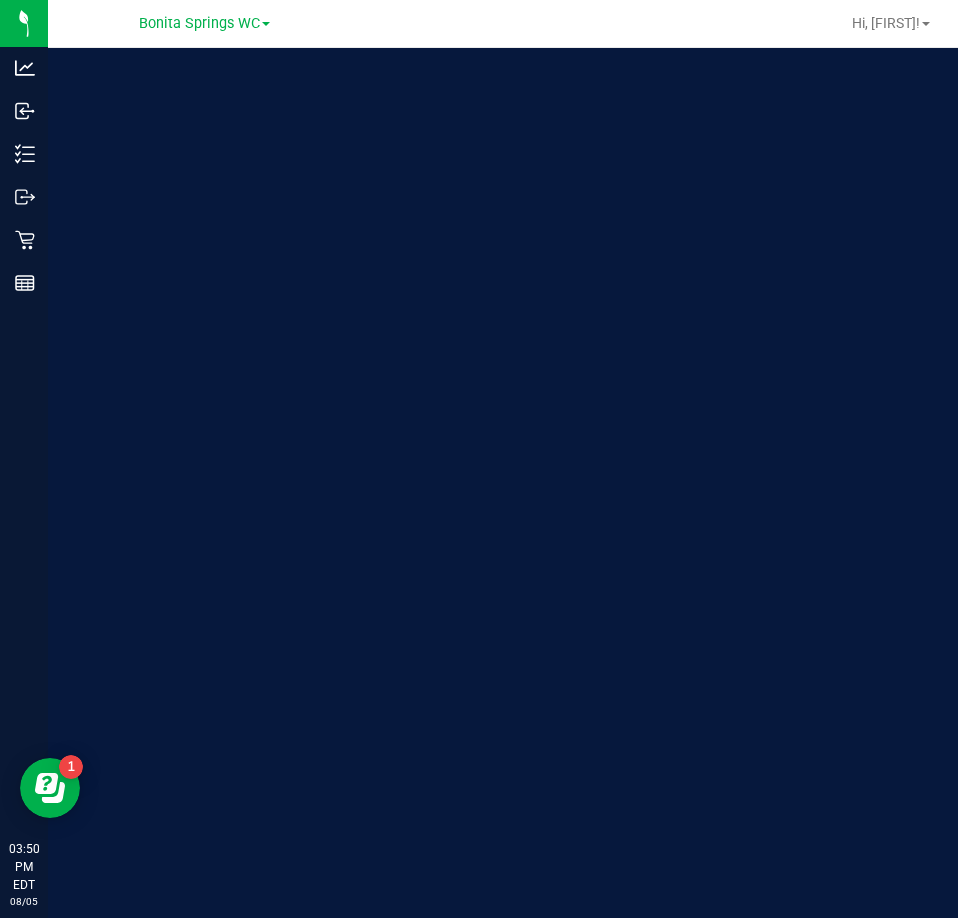 scroll, scrollTop: 0, scrollLeft: 0, axis: both 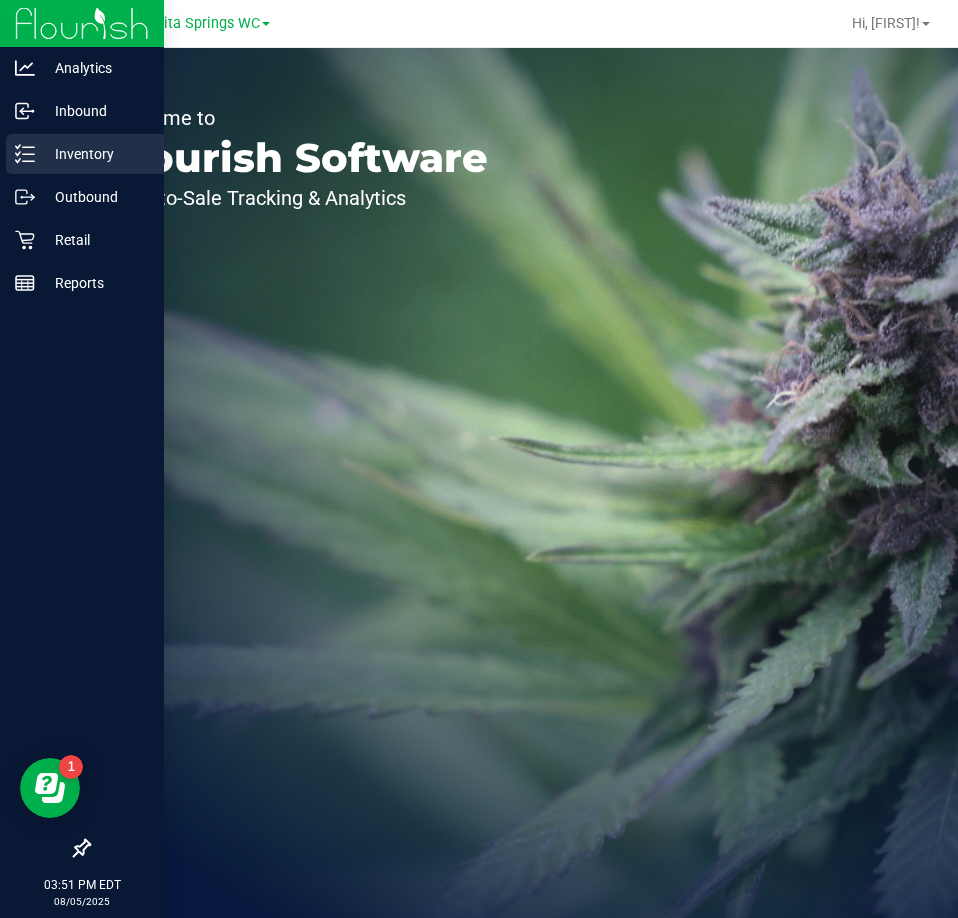 click on "Inventory" at bounding box center [95, 154] 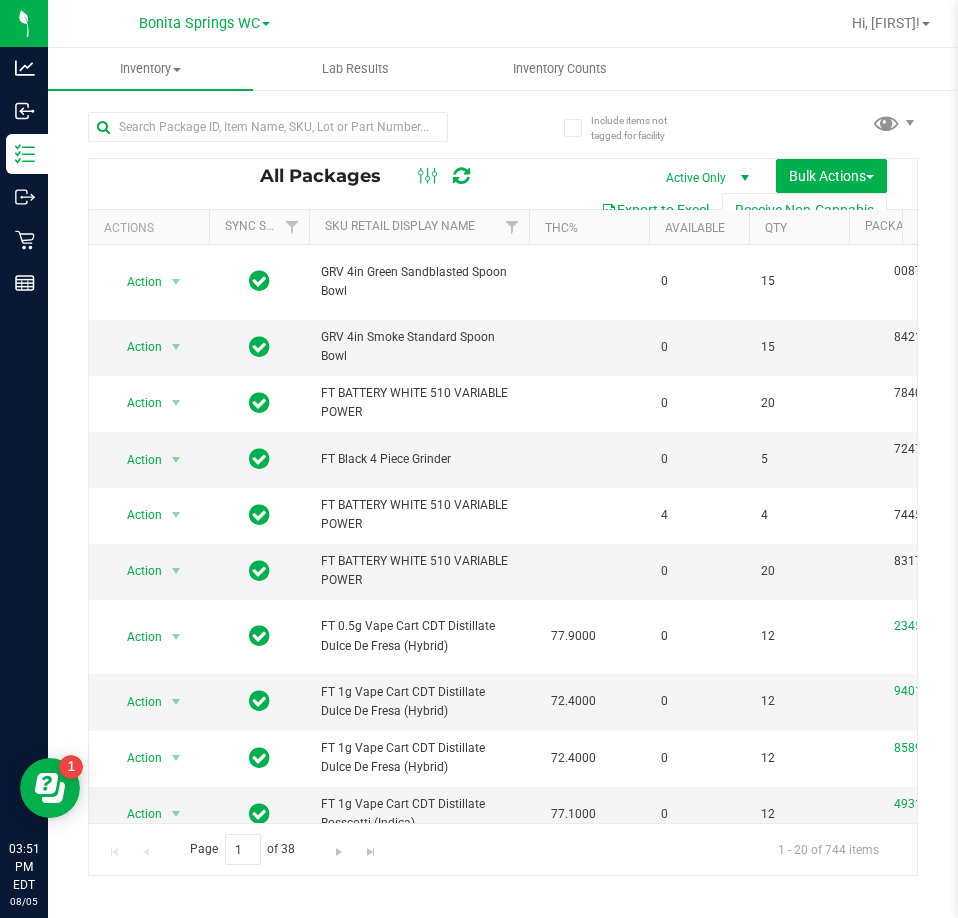 click on "All Packages
Active Only Active Only Lab Samples Locked All External Internal
Bulk Actions
Add to manufacturing run
Add to outbound order
Combine packages" at bounding box center (503, 484) 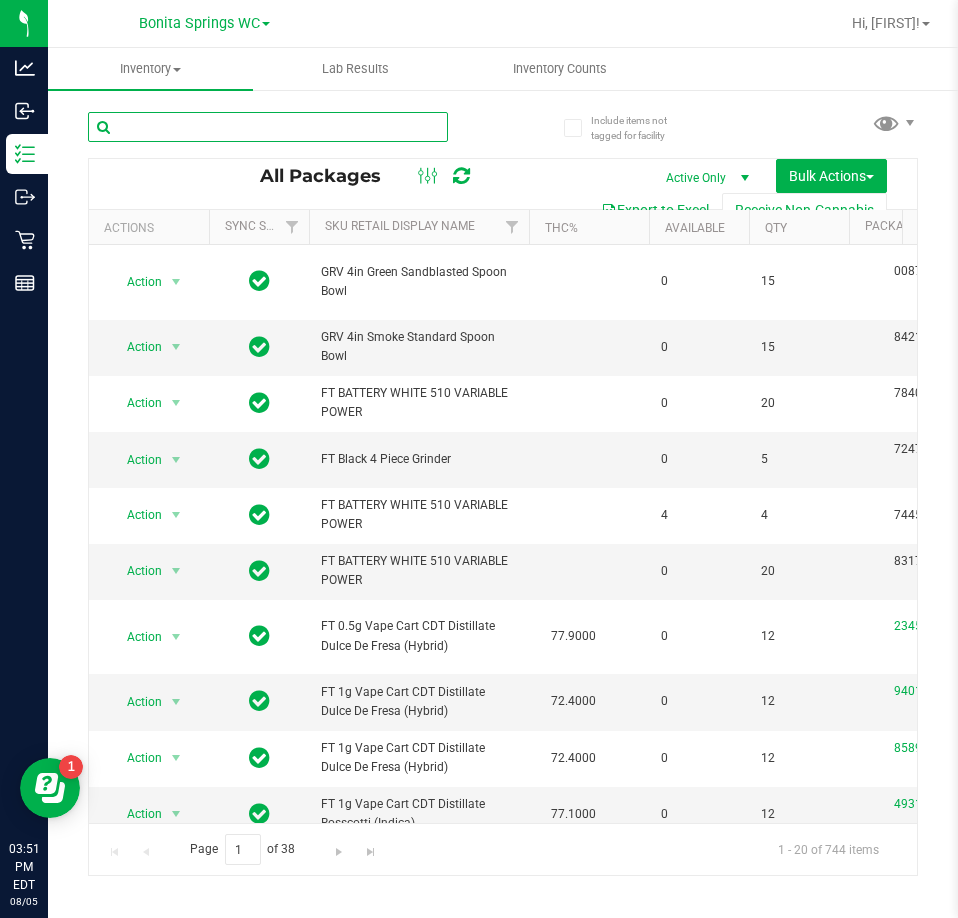 click at bounding box center [268, 127] 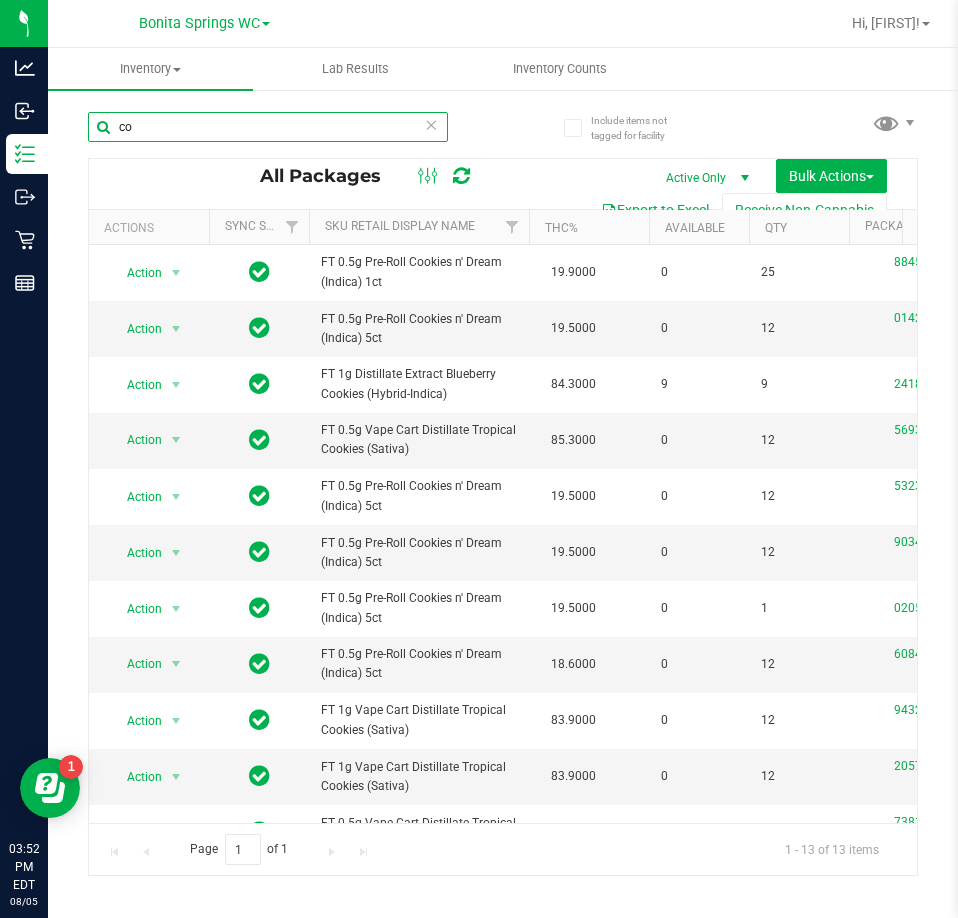 type on "c" 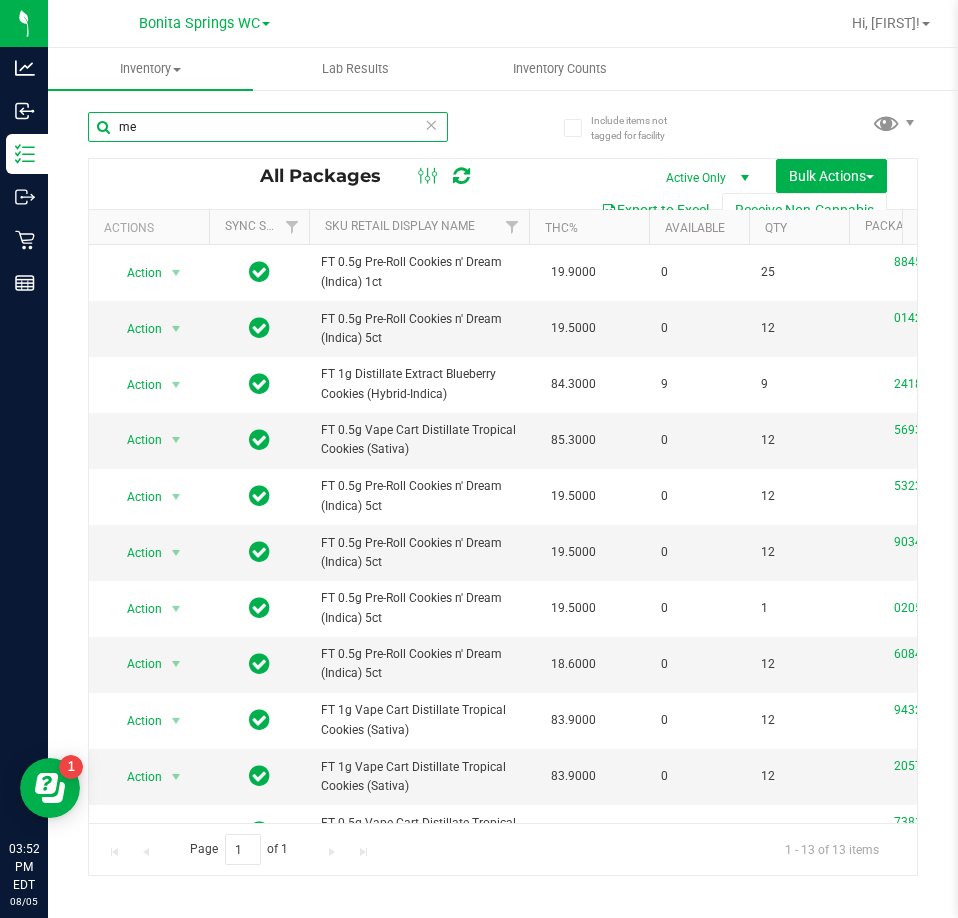 type on "mec" 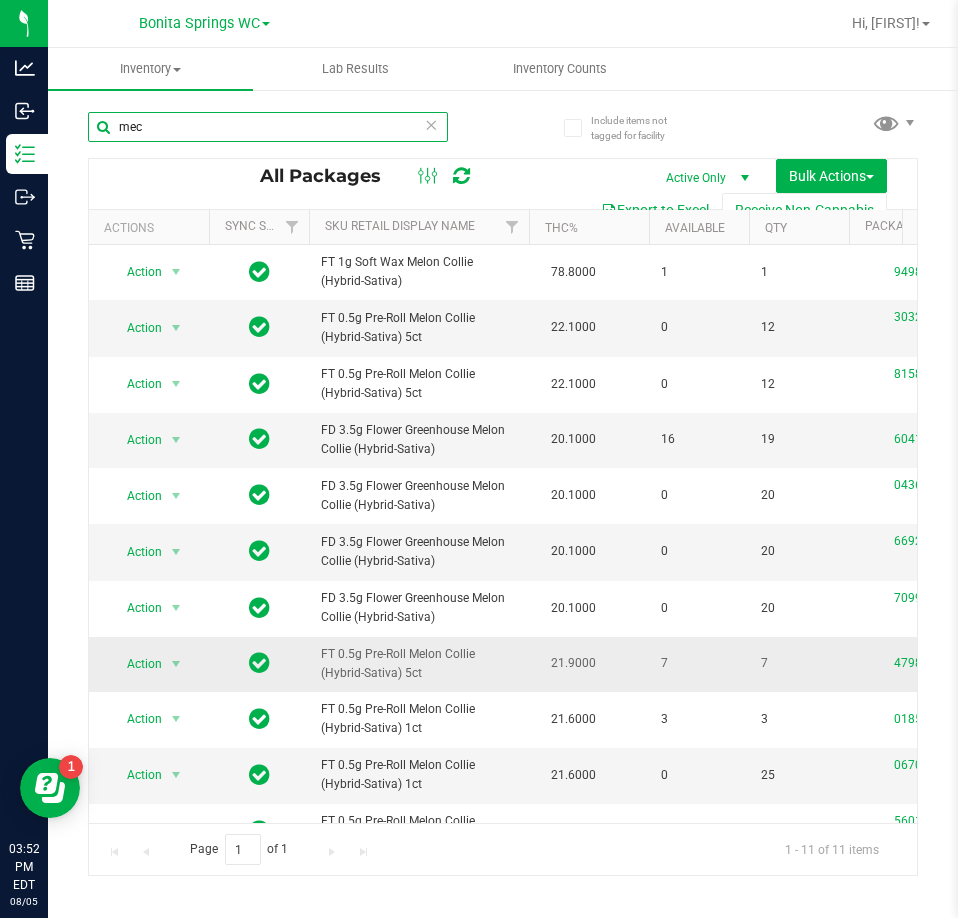 scroll, scrollTop: 51, scrollLeft: 0, axis: vertical 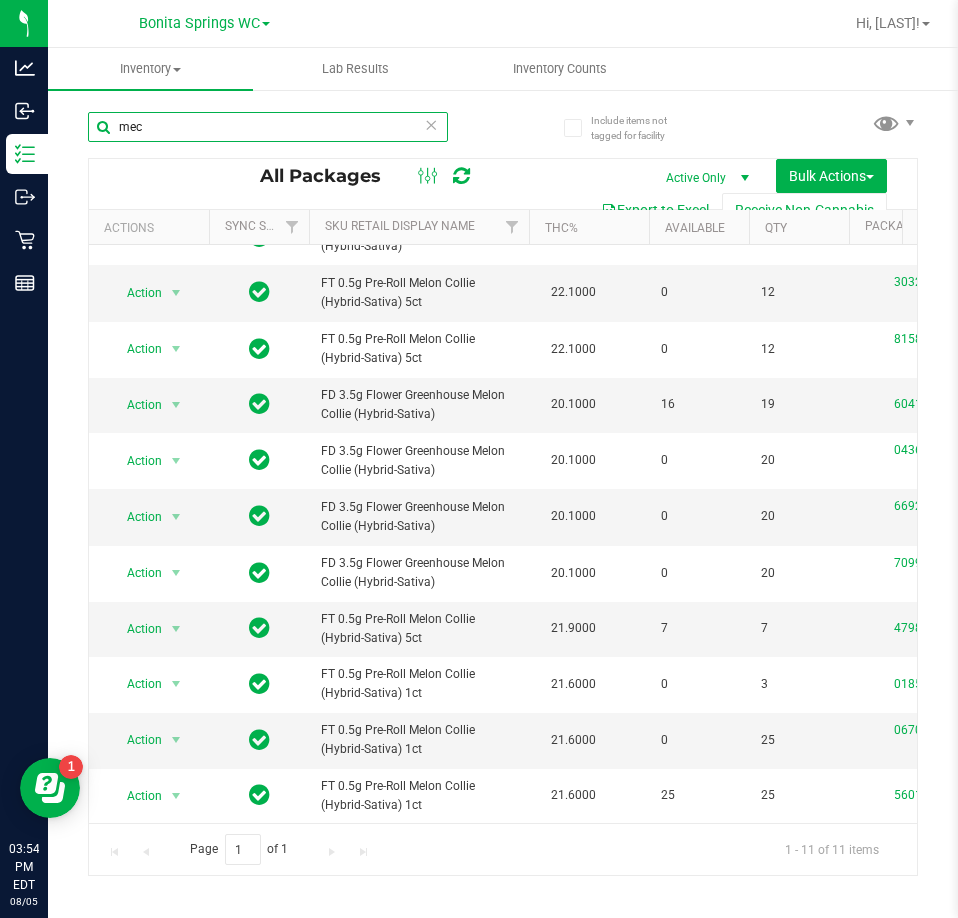 click on "mec" at bounding box center (268, 127) 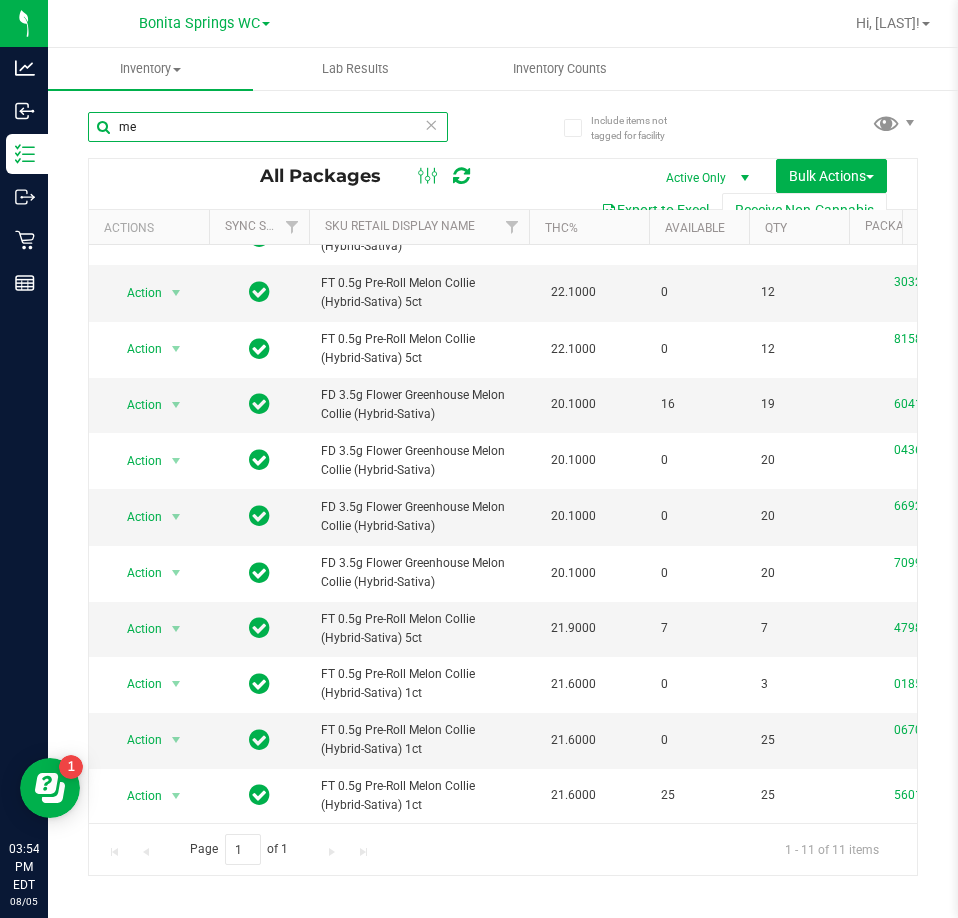 type on "m" 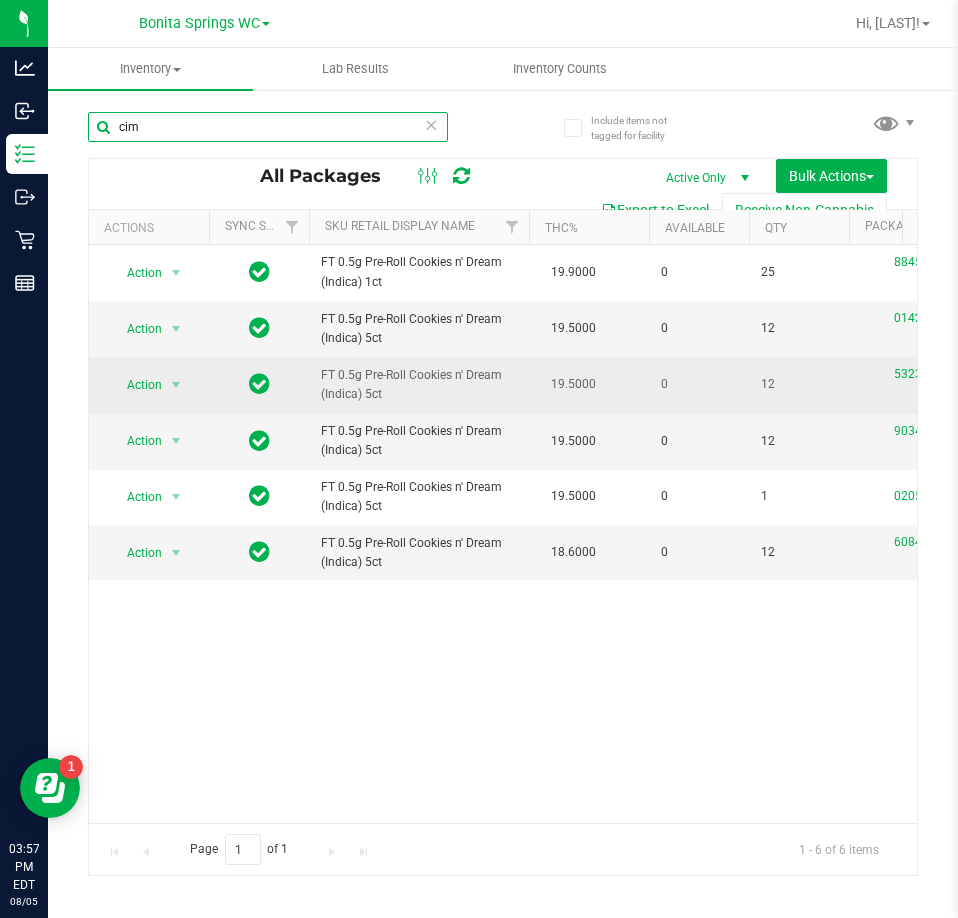scroll, scrollTop: 0, scrollLeft: 289, axis: horizontal 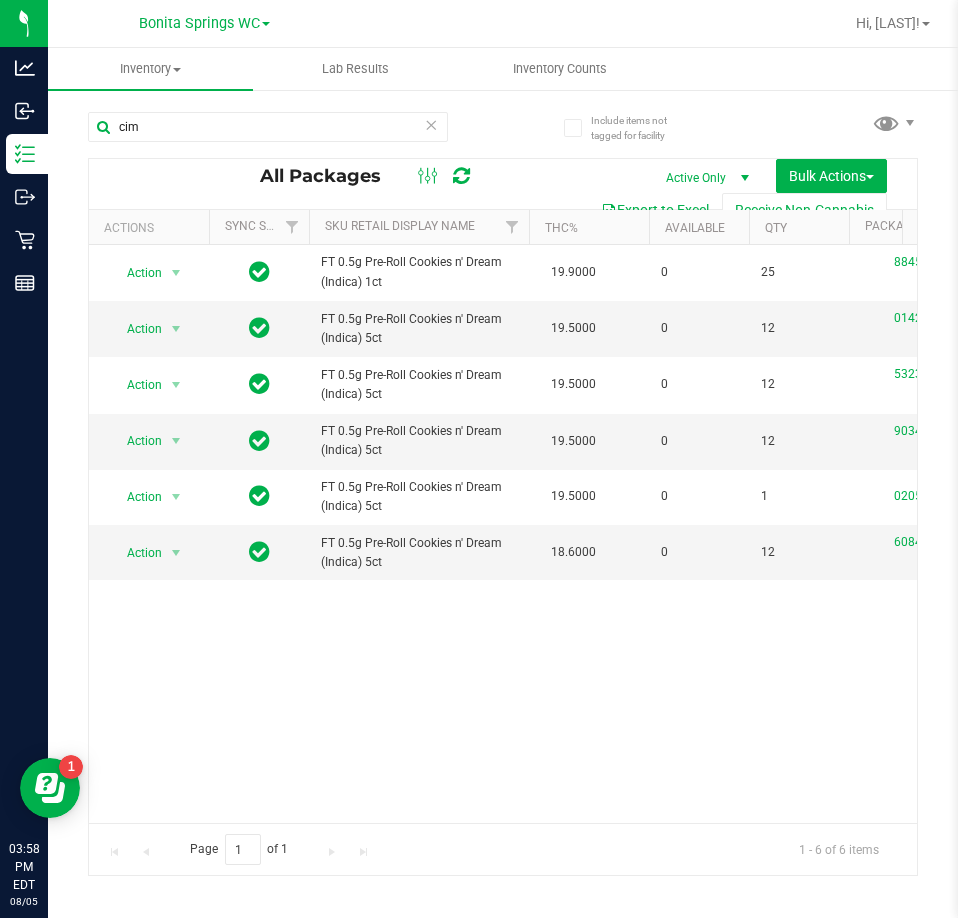 click on "Action Action Edit attributes Global inventory Locate package Package audit log Print package label Print product labels Unlock package
FT 0.5g Pre-Roll Cookies n' Dream (Indica) 1ct
19.9000
0
25
[NUMBER]
[PRODUCT_CODE]
[PRODUCT_CODE]
Now
Aug 5, 2025 12:17:45 EDT
Now" at bounding box center (503, 534) 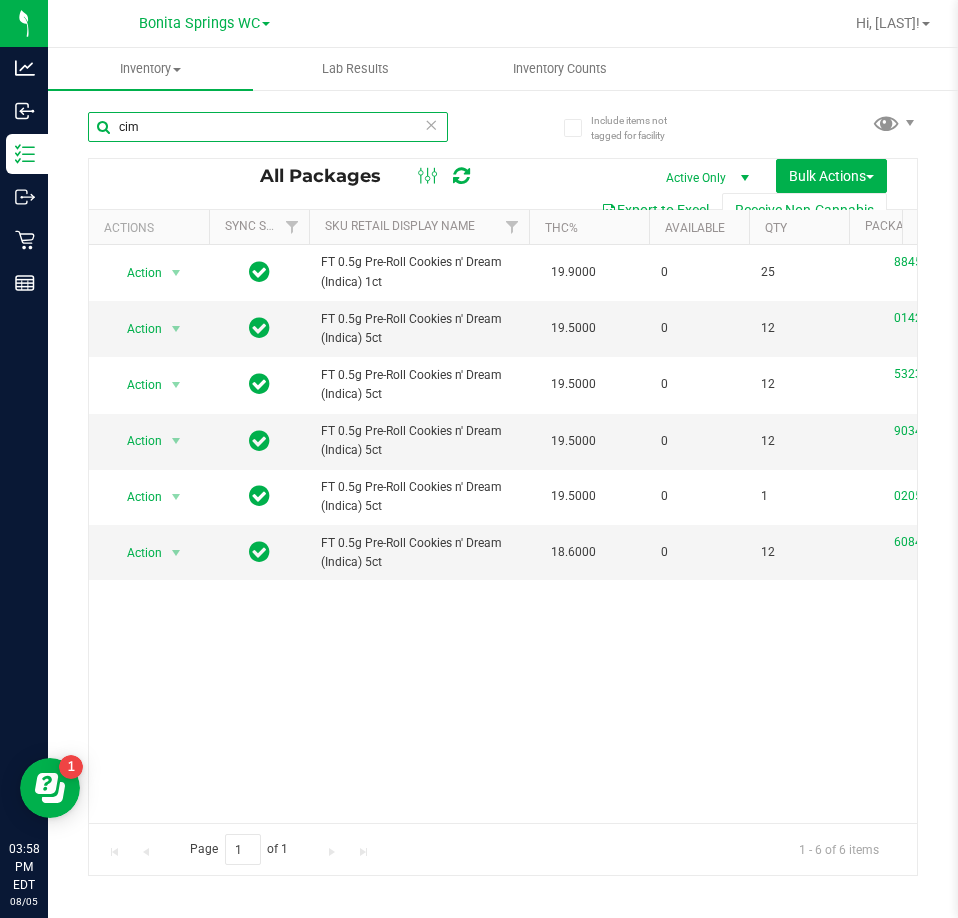 click on "cim" at bounding box center (268, 127) 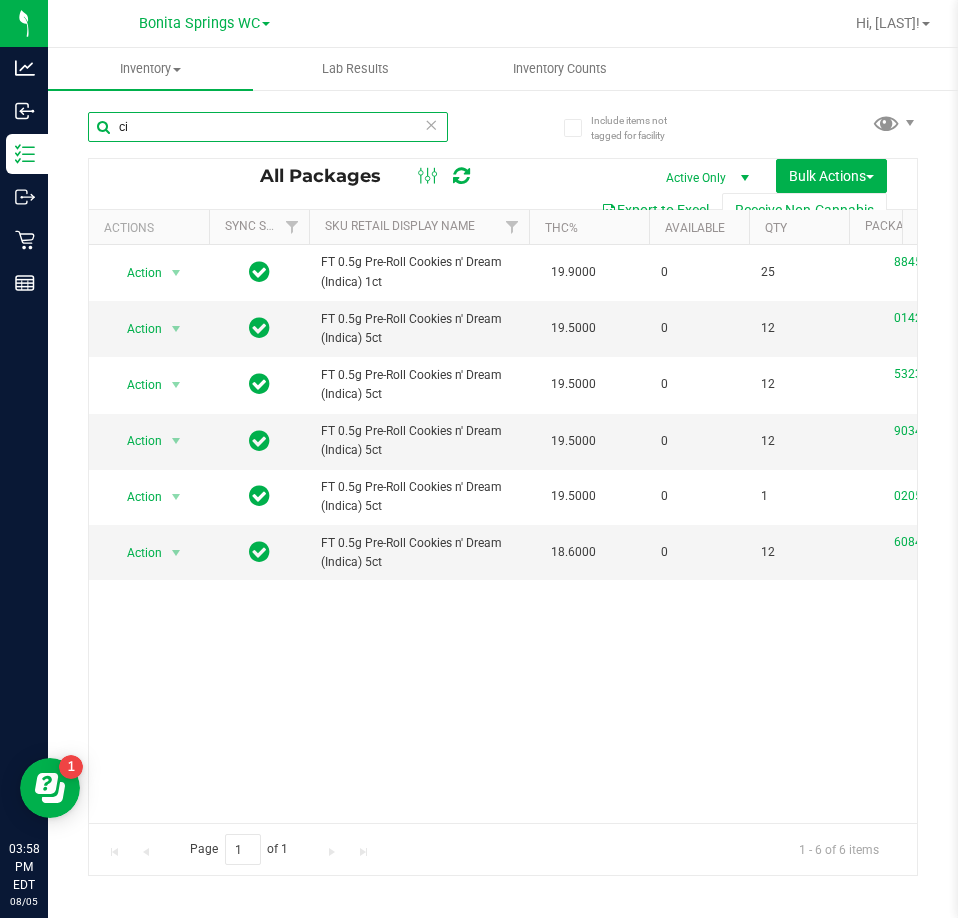 type on "c" 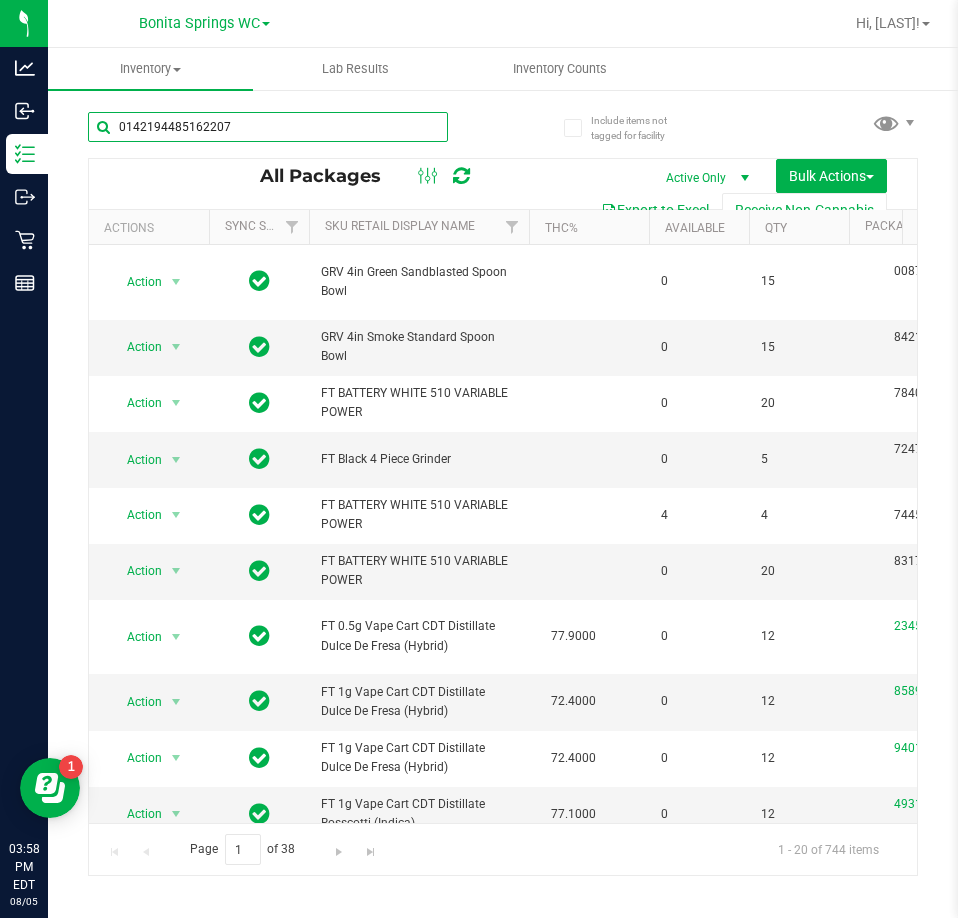 type on "0142194485162207" 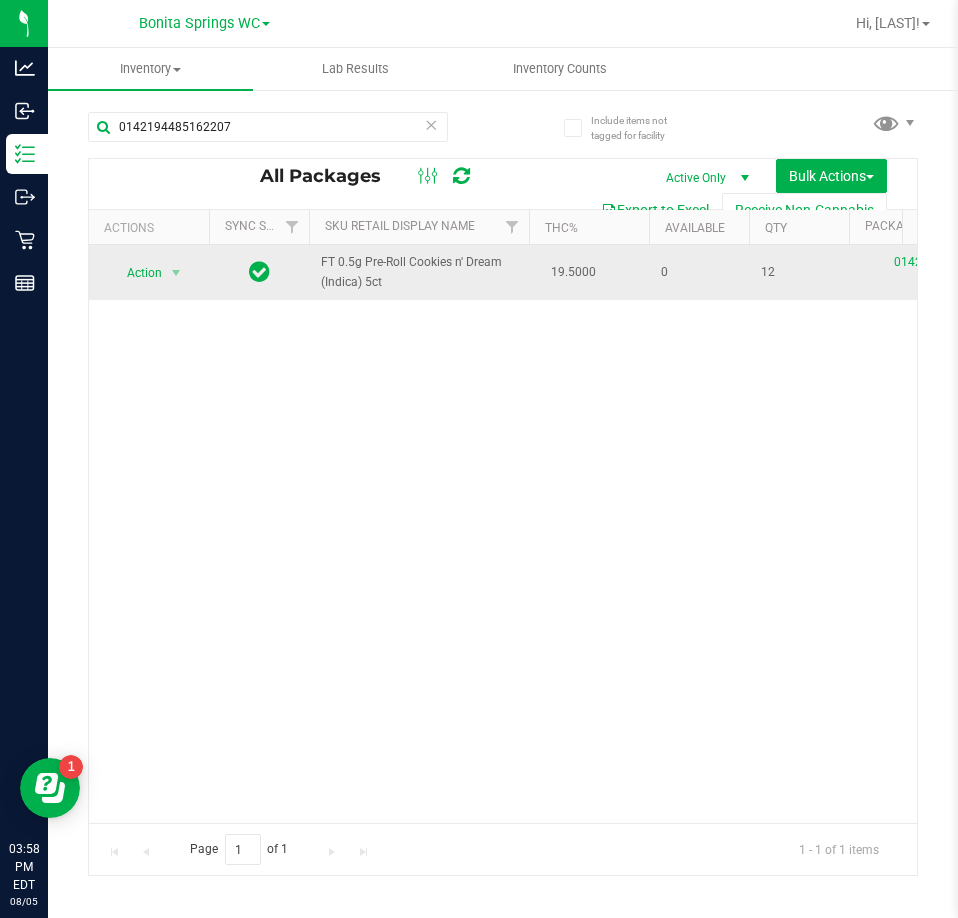 click on "Action" at bounding box center (136, 273) 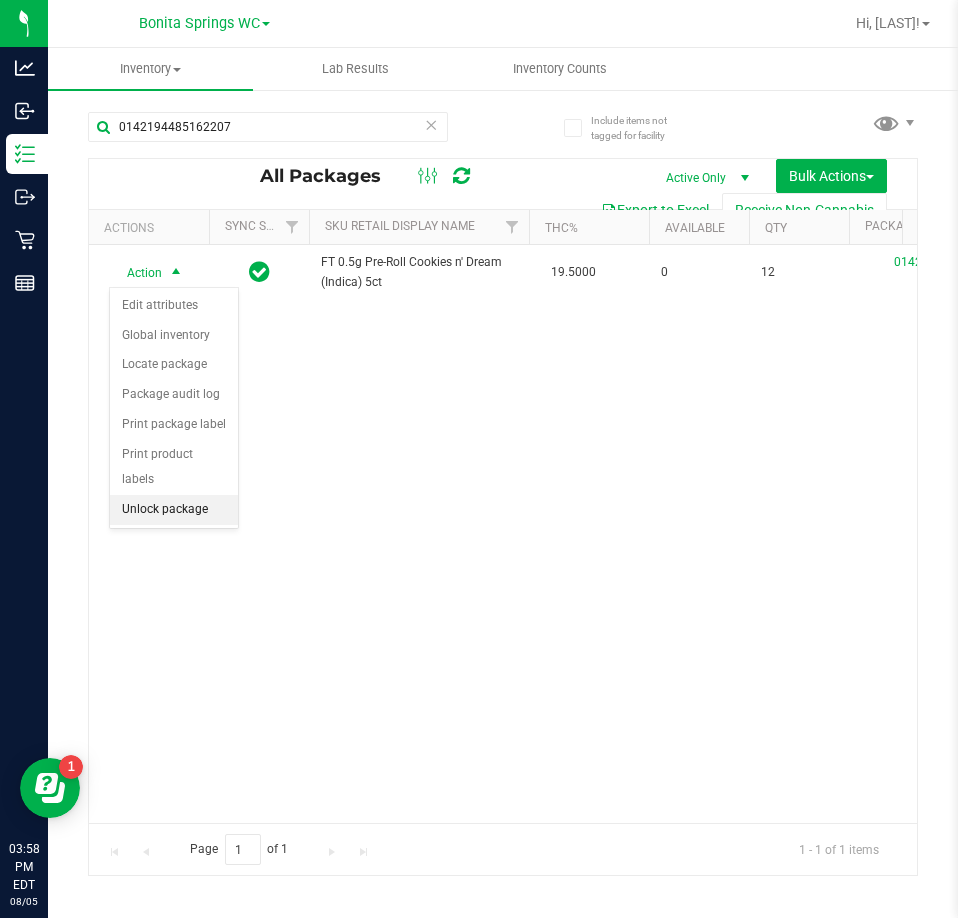click on "Unlock package" at bounding box center [174, 510] 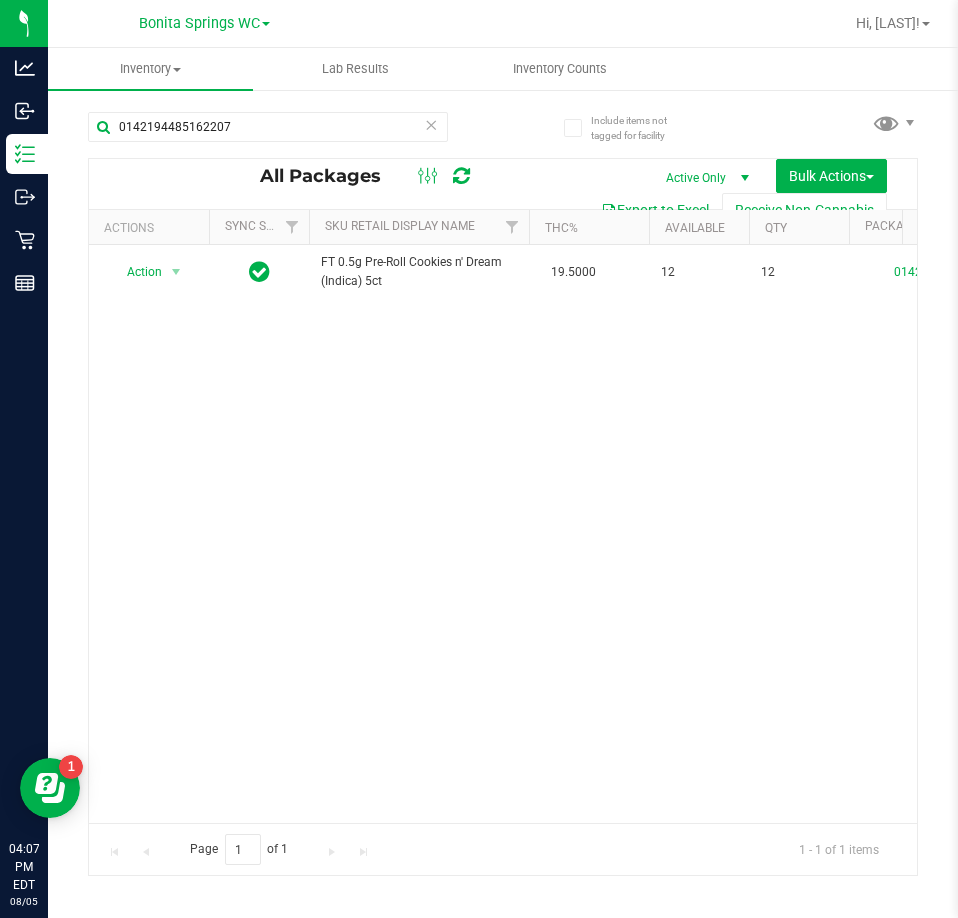 click at bounding box center (431, 124) 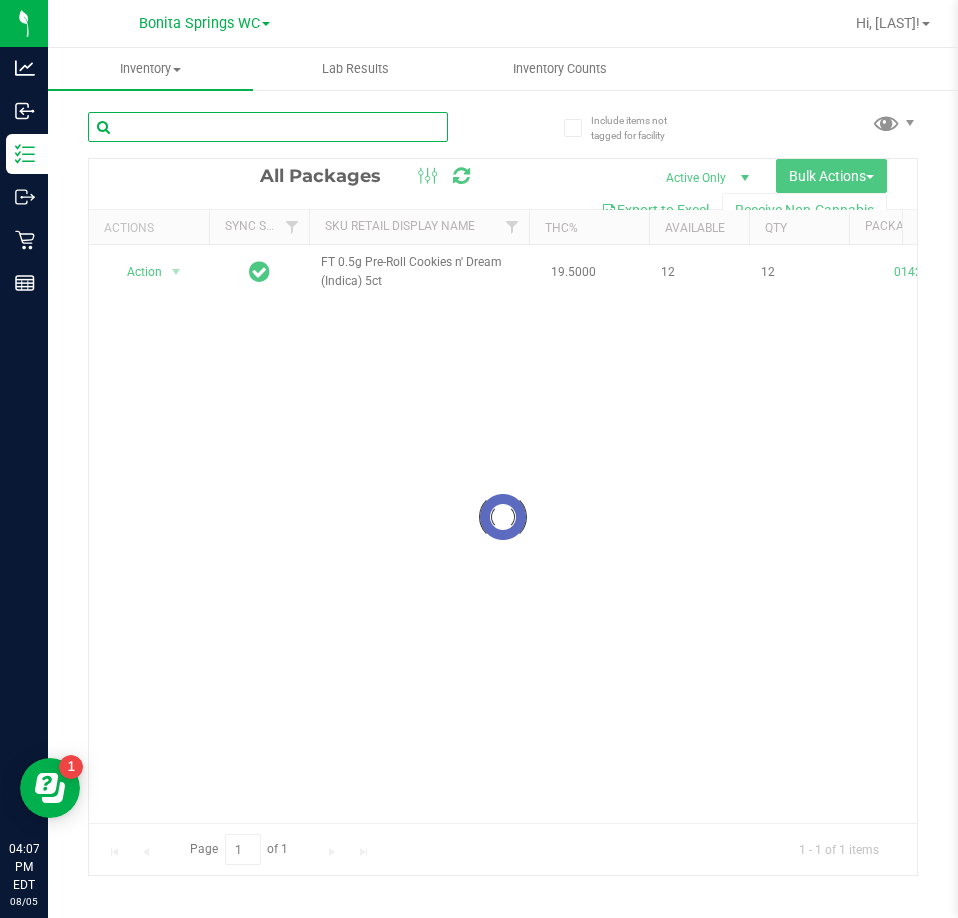 click at bounding box center (268, 127) 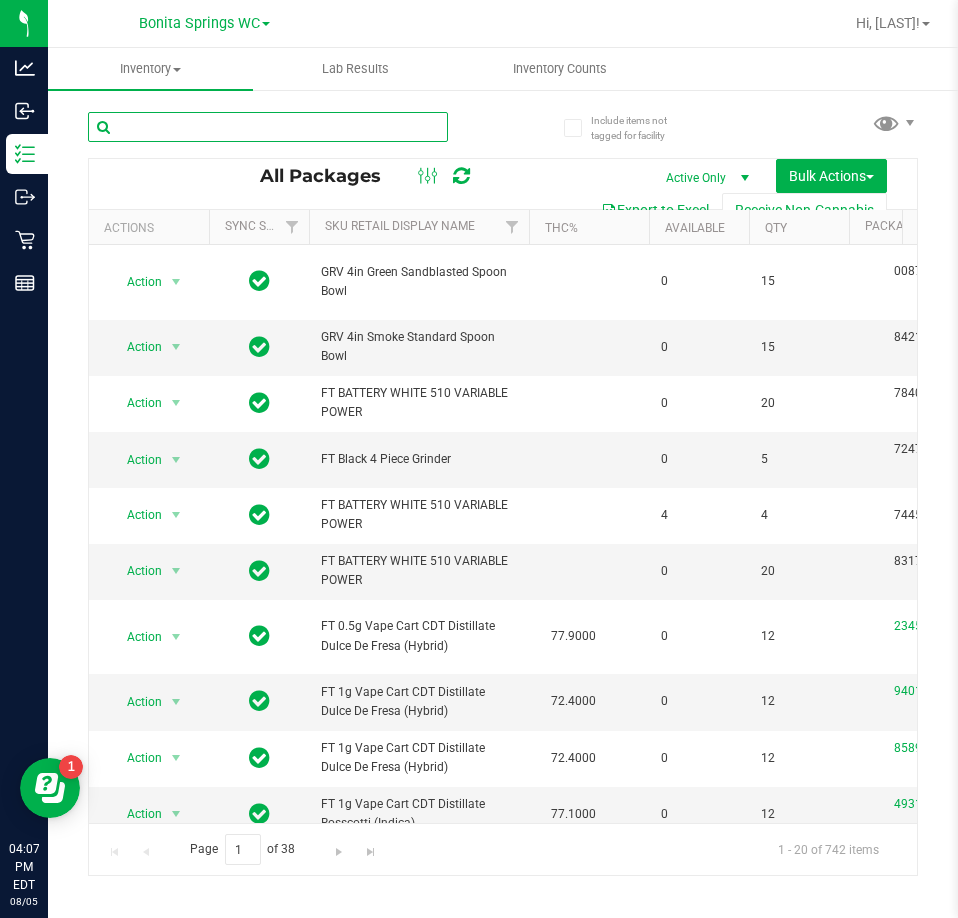 click at bounding box center [268, 127] 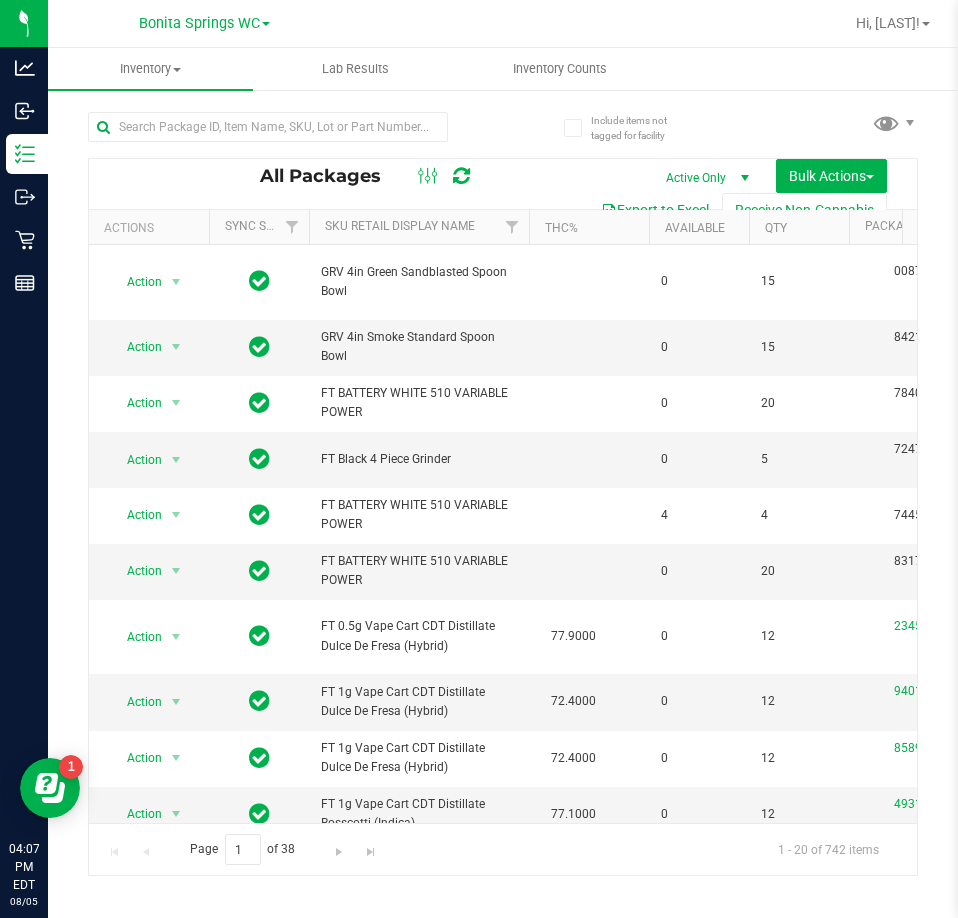 click at bounding box center [295, 126] 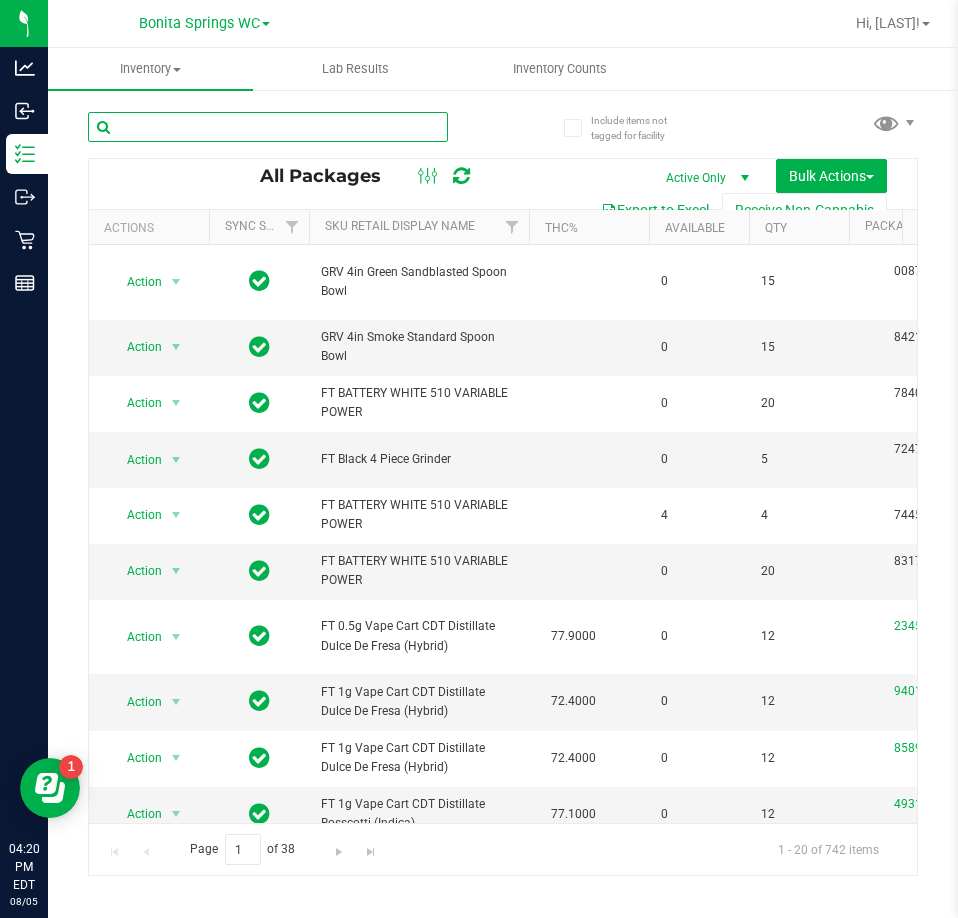 click at bounding box center [268, 127] 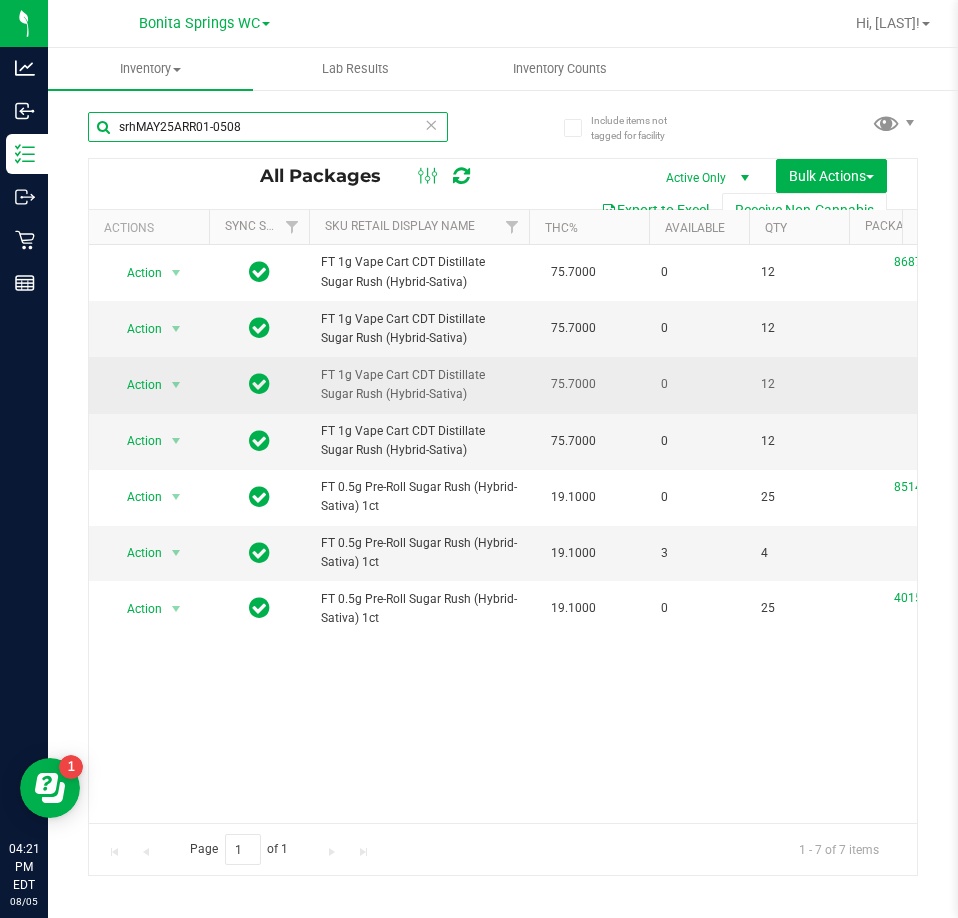 type on "srhMAY25ARR01-0508" 